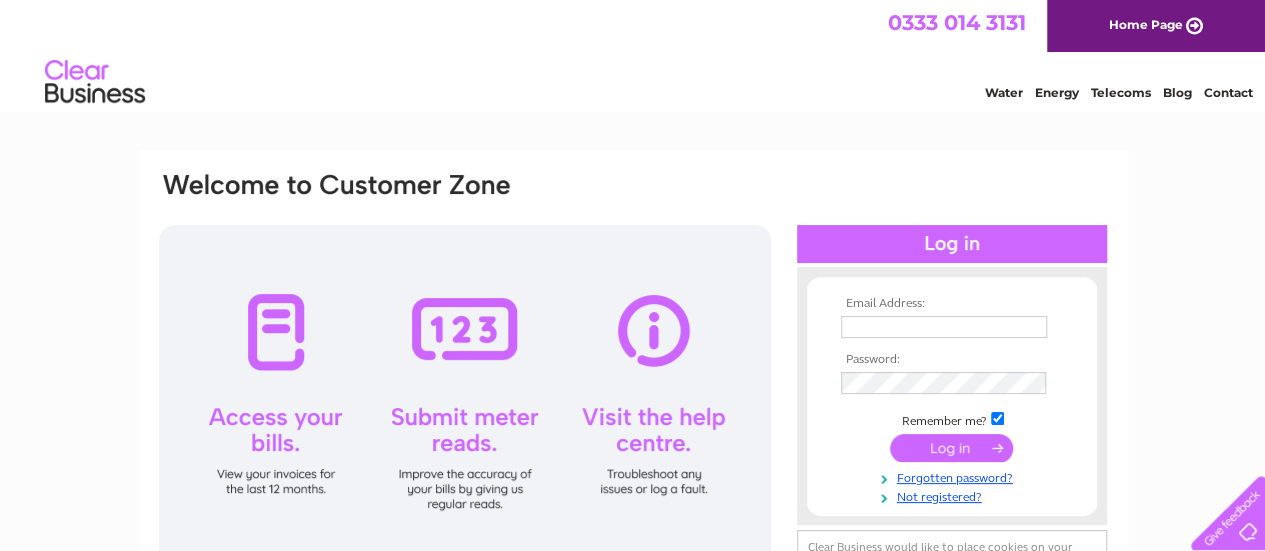 scroll, scrollTop: 0, scrollLeft: 0, axis: both 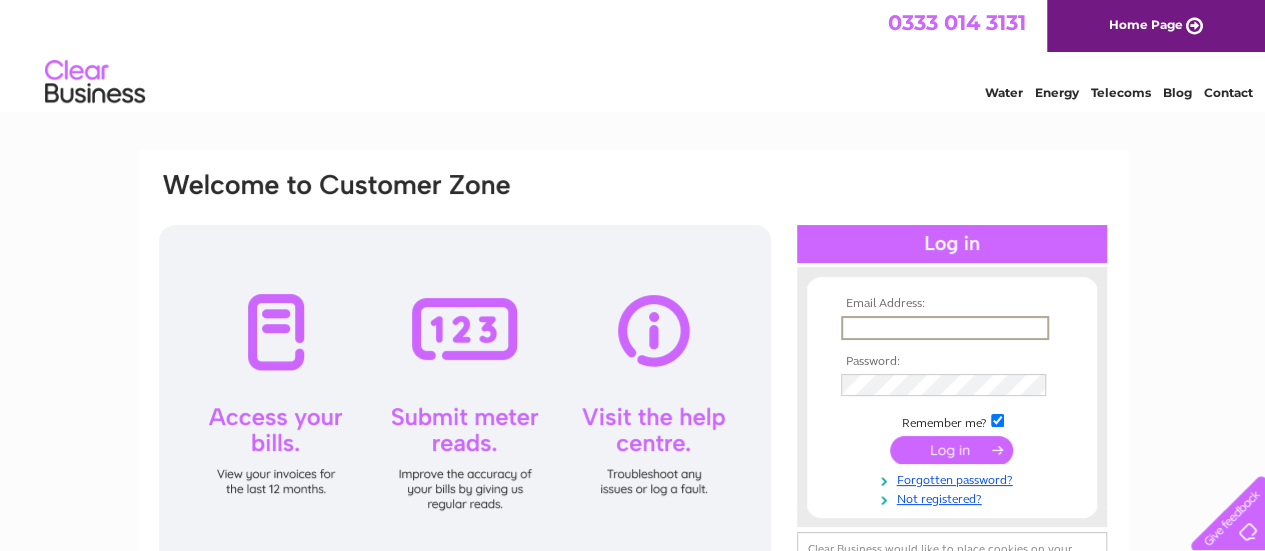 click at bounding box center [945, 328] 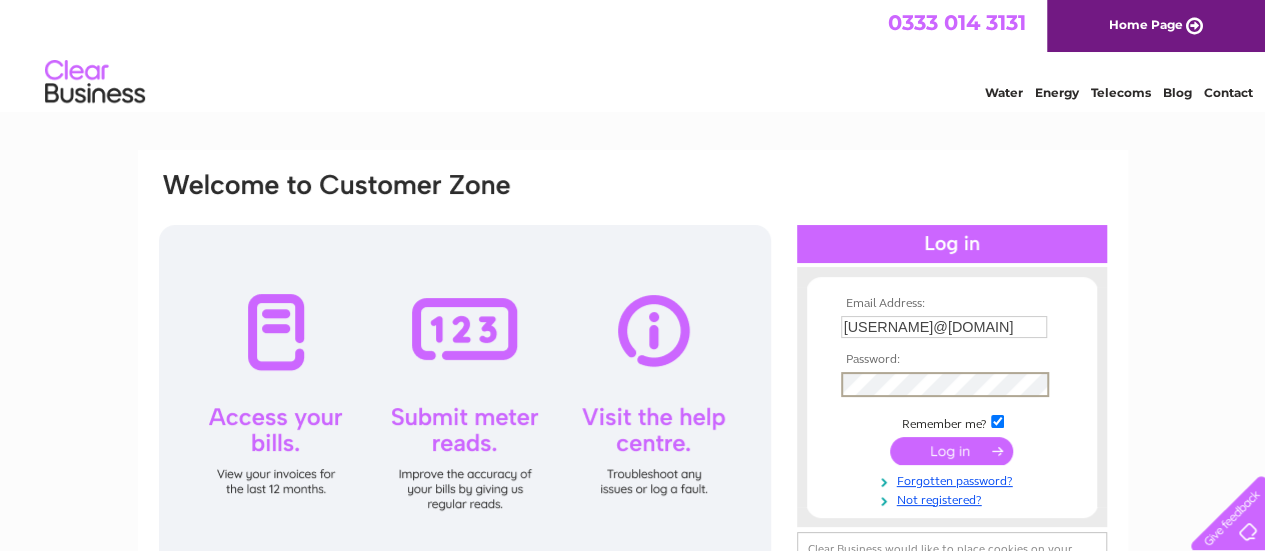 click at bounding box center [951, 451] 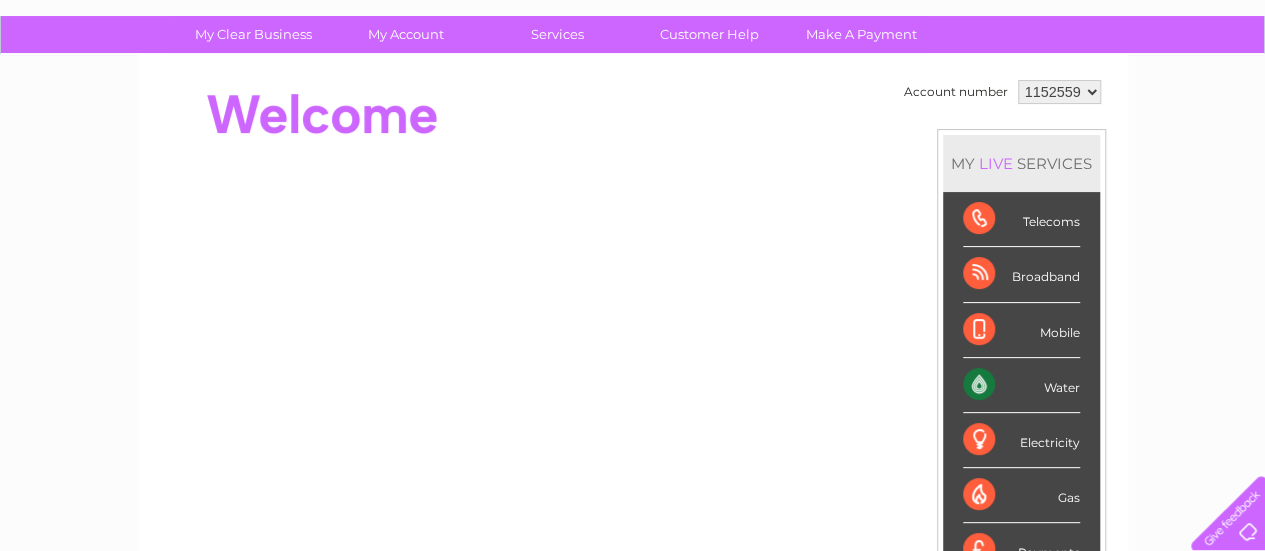 scroll, scrollTop: 133, scrollLeft: 0, axis: vertical 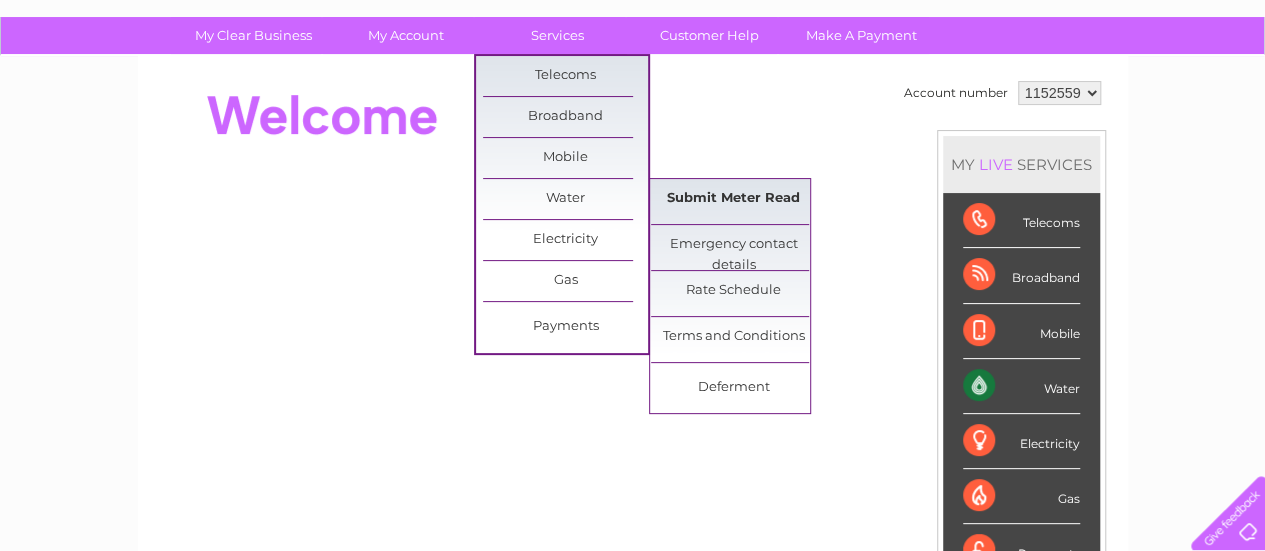 click on "Submit Meter Read" at bounding box center [733, 199] 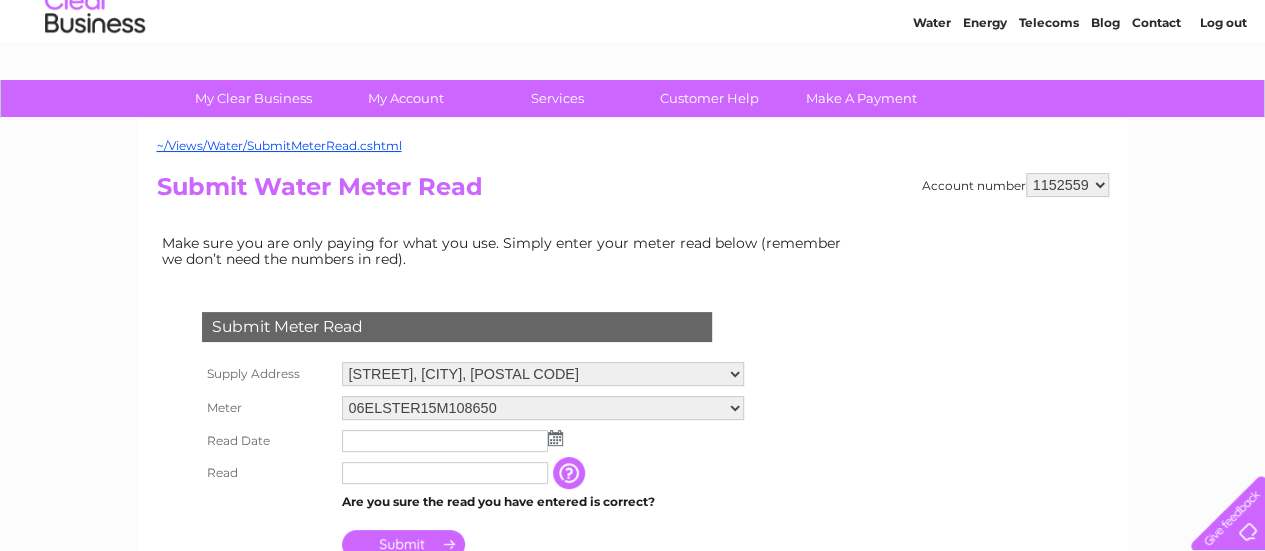 scroll, scrollTop: 200, scrollLeft: 0, axis: vertical 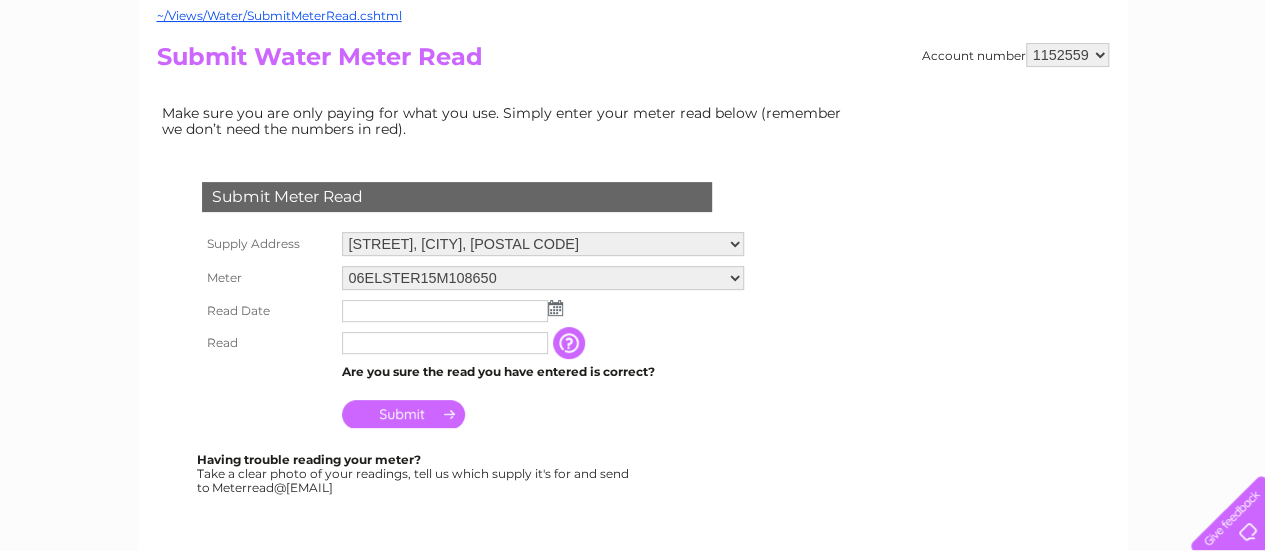 click at bounding box center (555, 308) 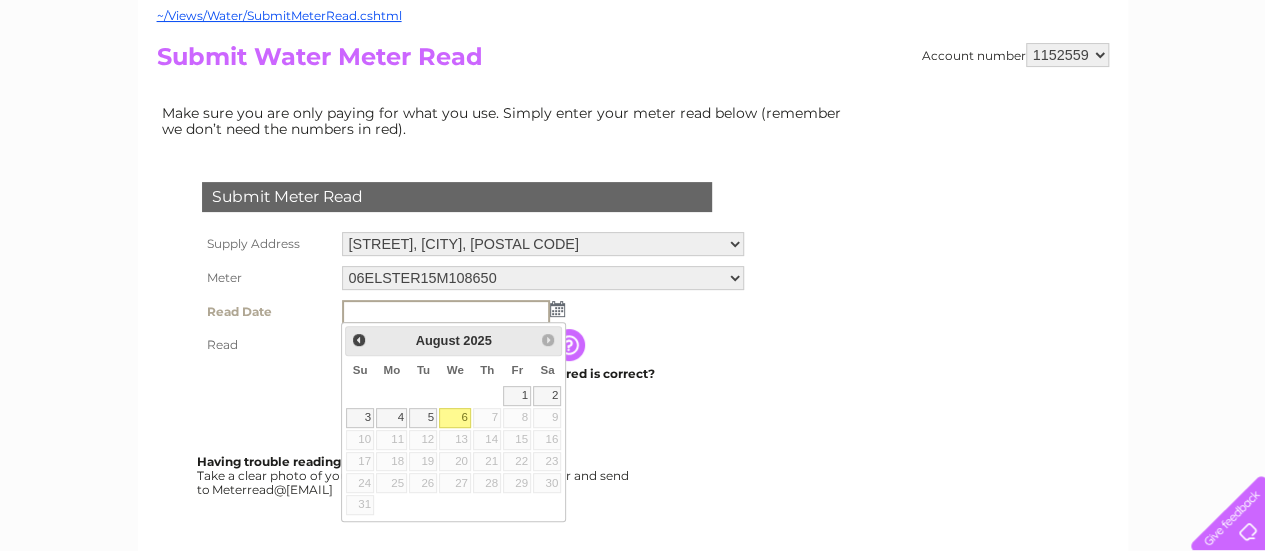 click on "6" at bounding box center (455, 418) 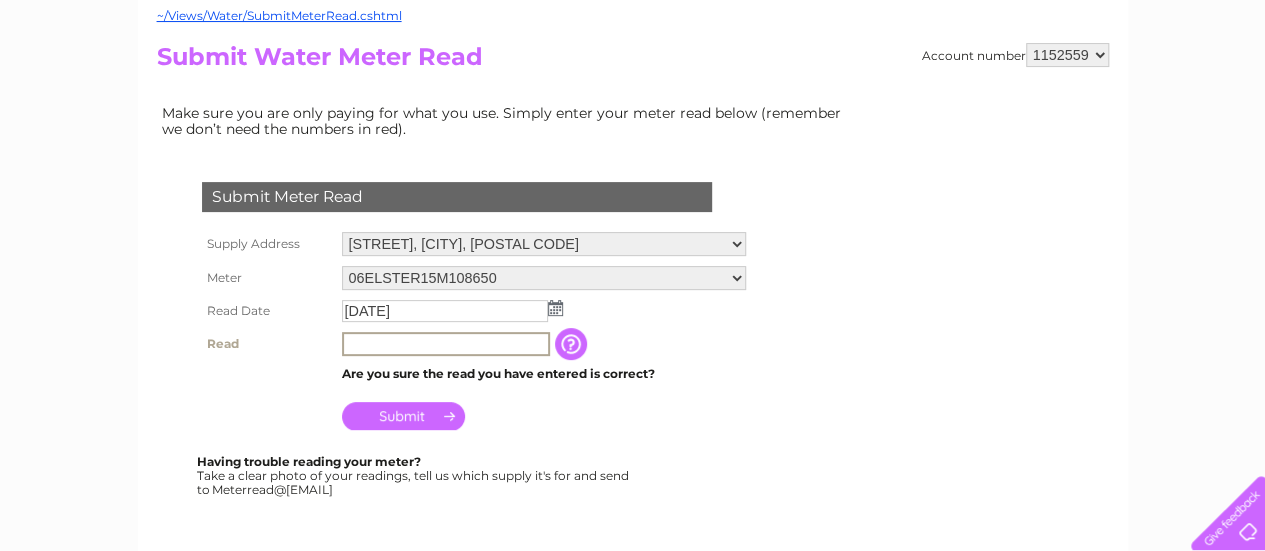 click at bounding box center [446, 344] 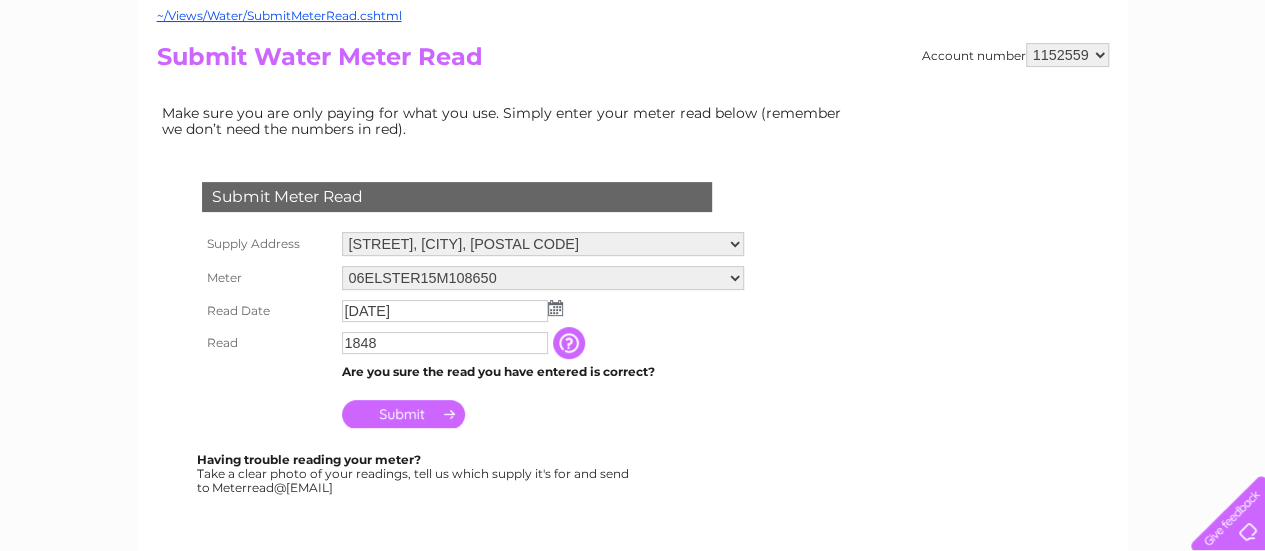 click at bounding box center (571, 343) 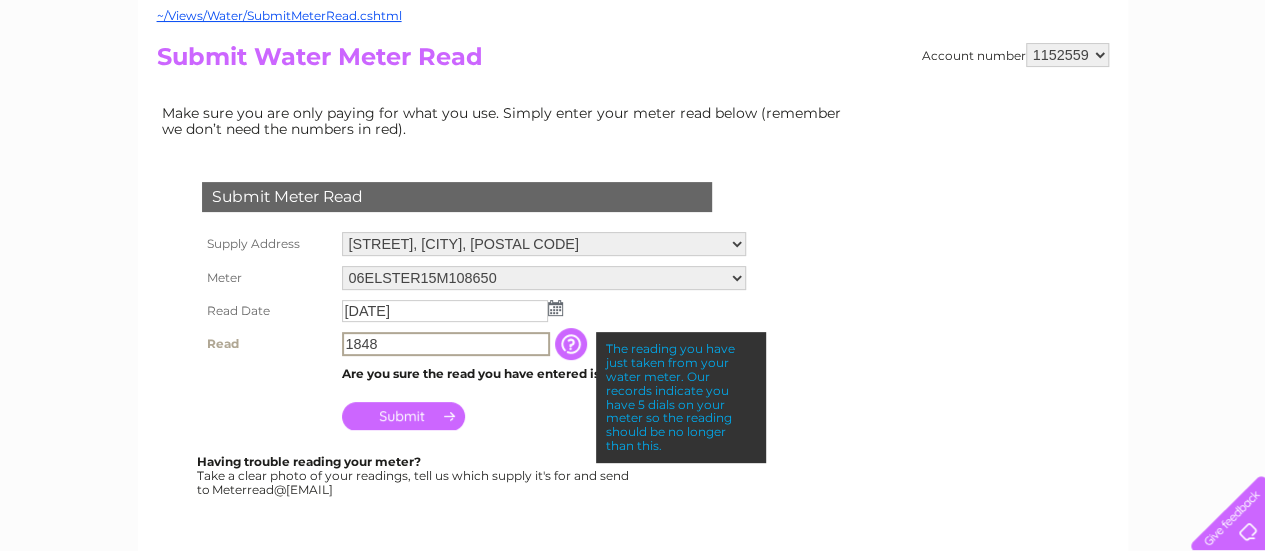 click on "1848" at bounding box center [446, 344] 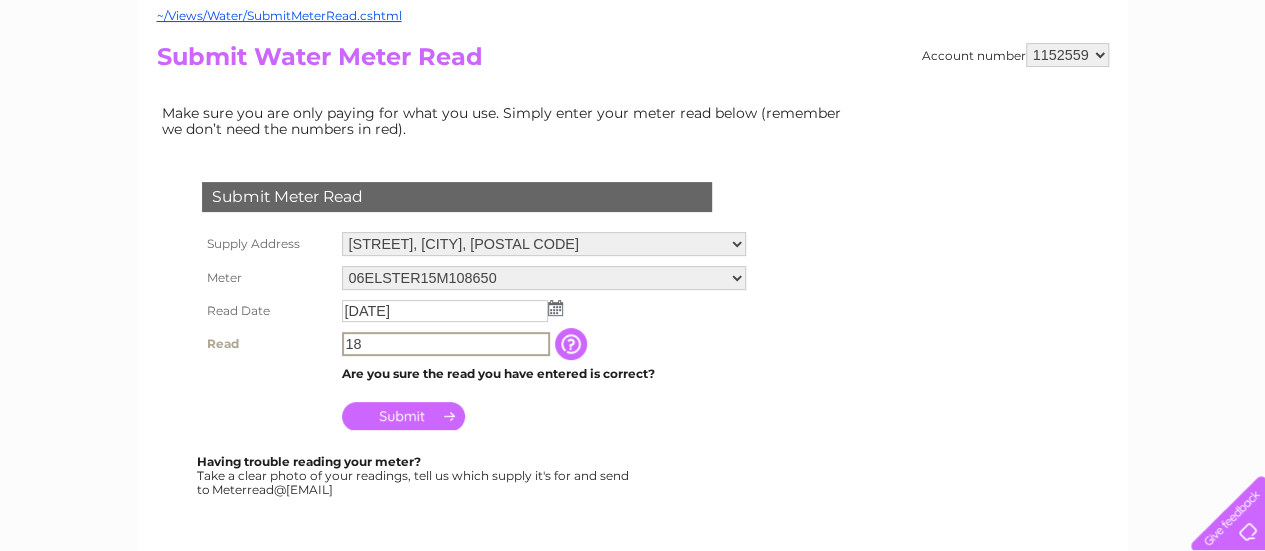 type on "1" 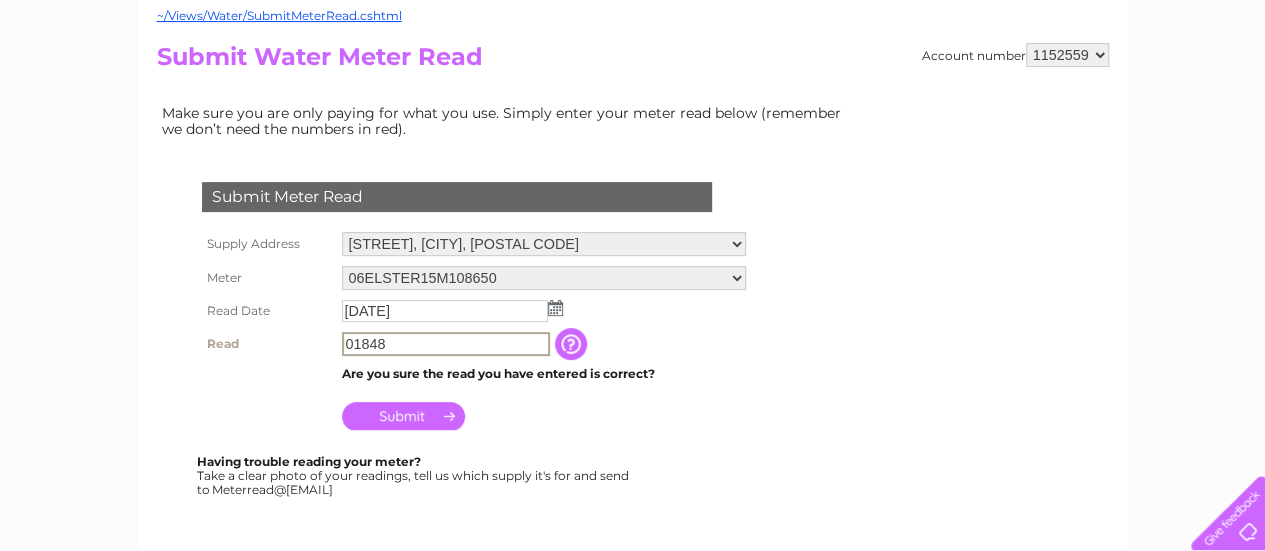 type on "01848" 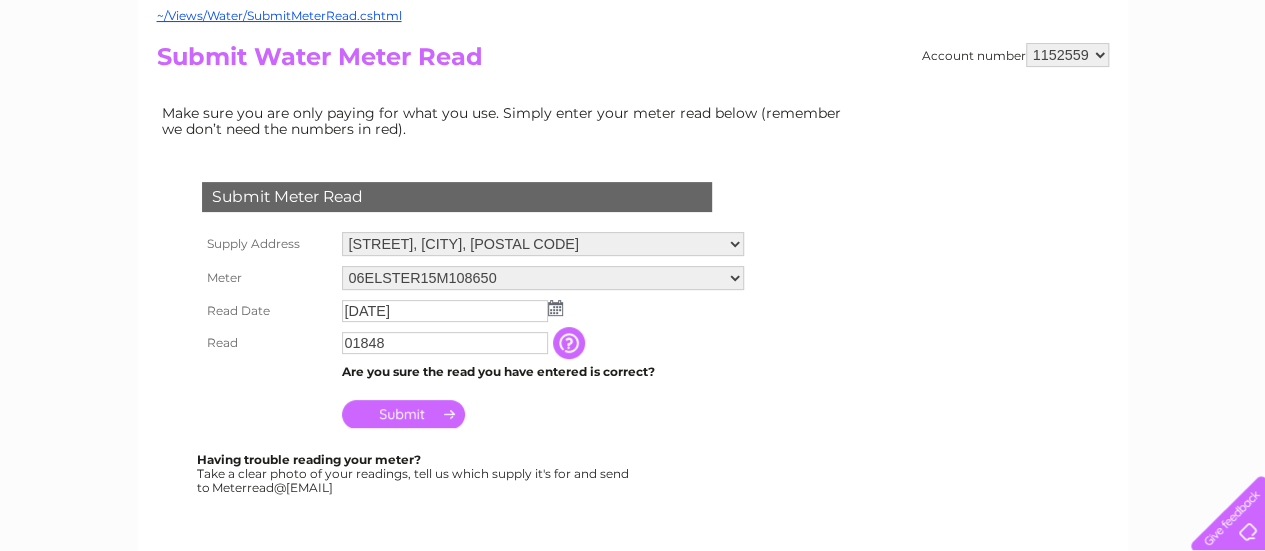 click on "Submit" at bounding box center (403, 414) 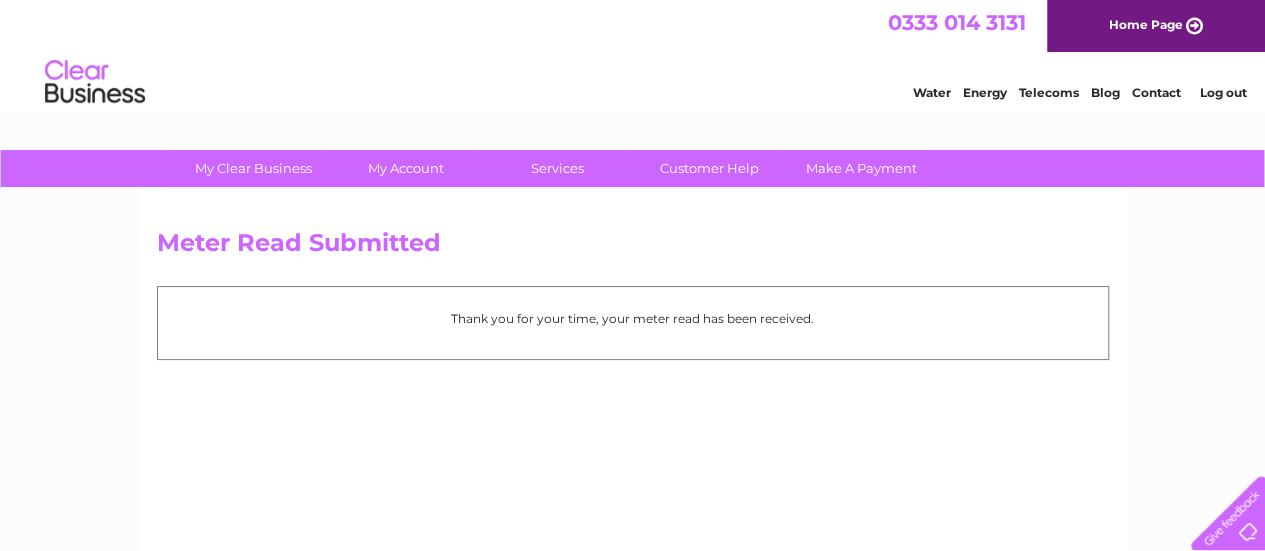 scroll, scrollTop: 0, scrollLeft: 0, axis: both 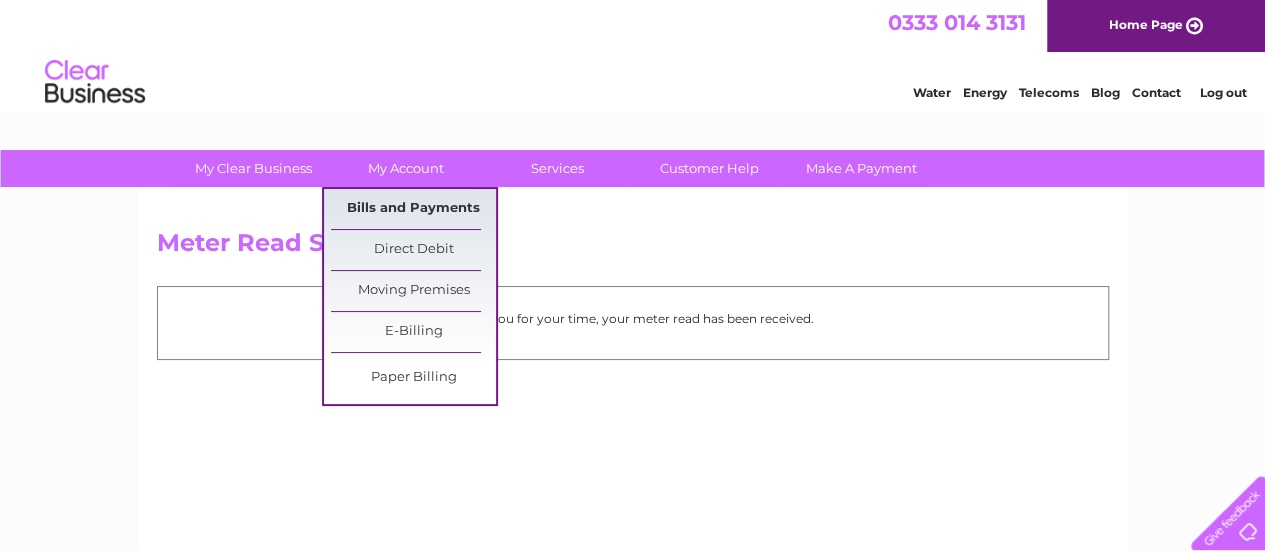 click on "Bills and Payments" at bounding box center [413, 209] 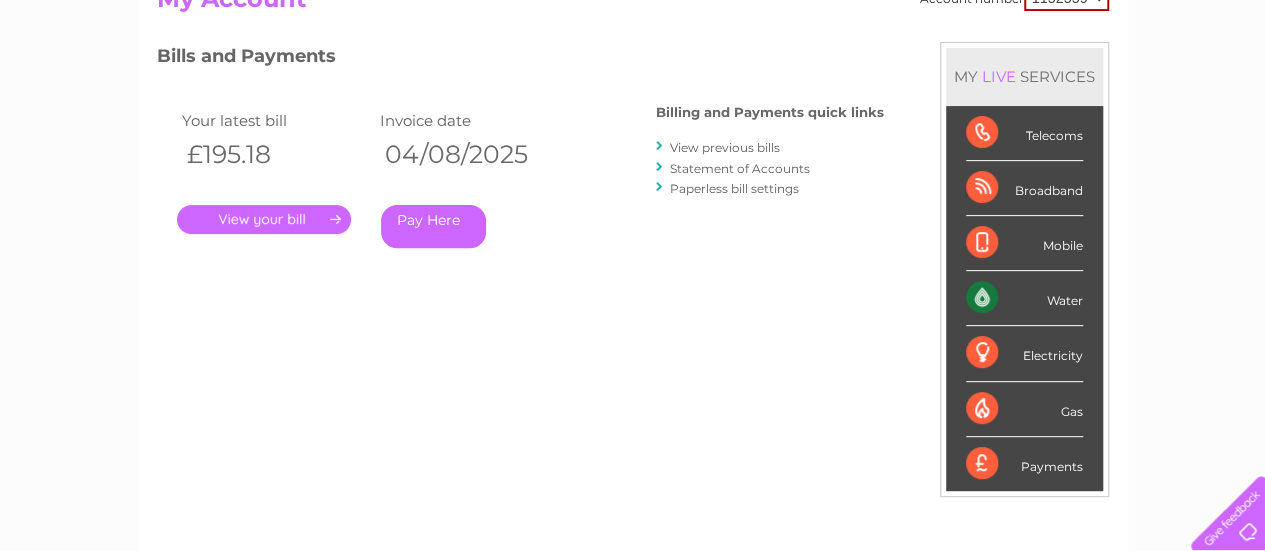 scroll, scrollTop: 100, scrollLeft: 0, axis: vertical 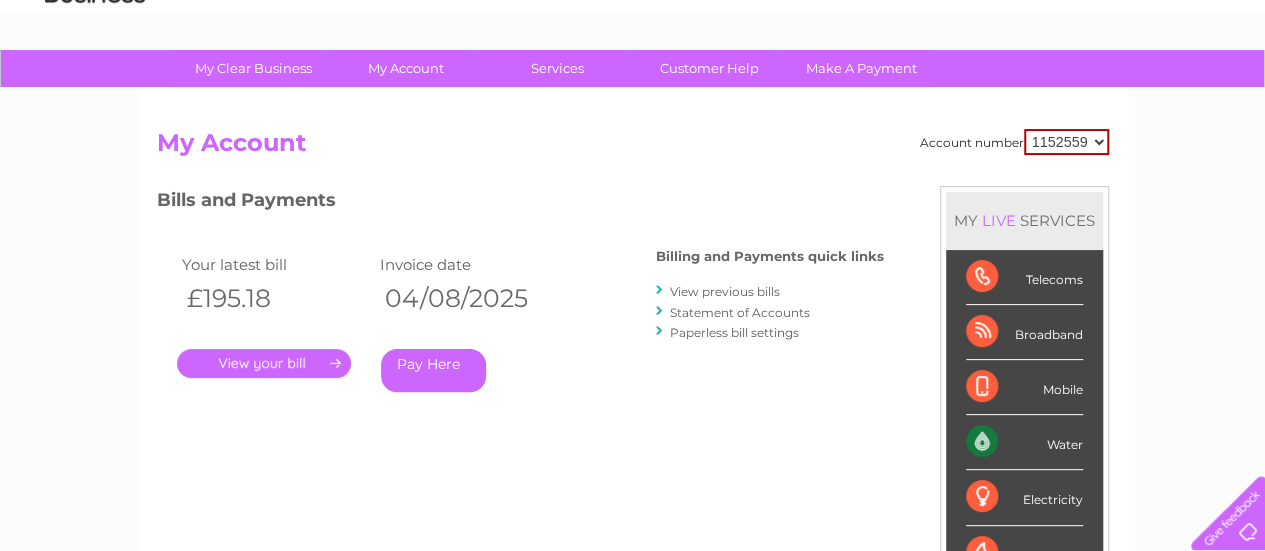 click on "Statement of Accounts" at bounding box center [740, 312] 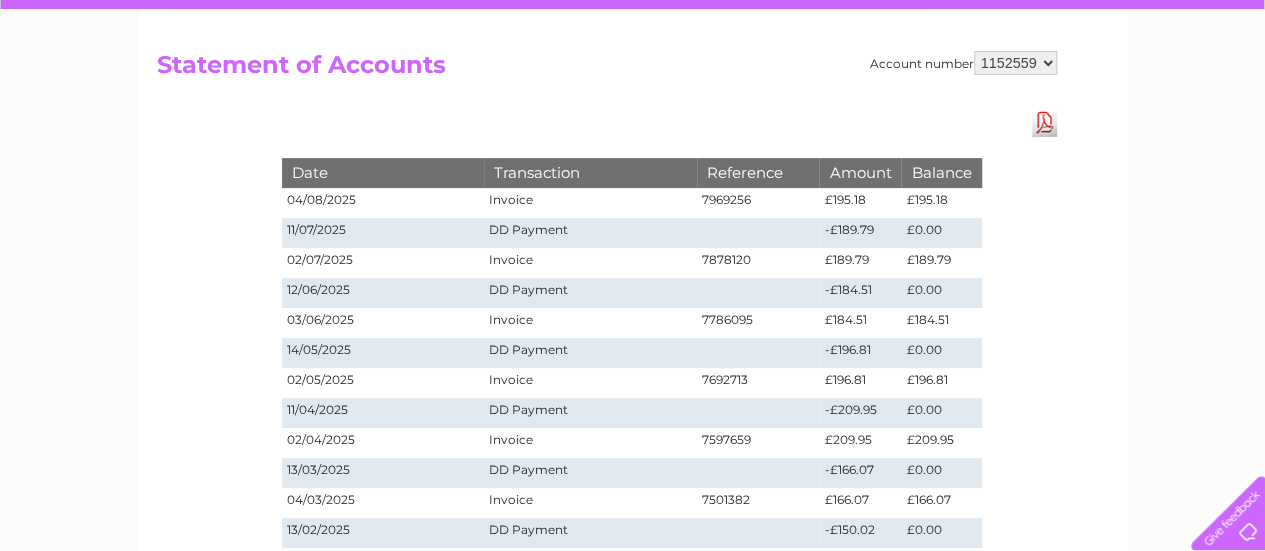 scroll, scrollTop: 0, scrollLeft: 0, axis: both 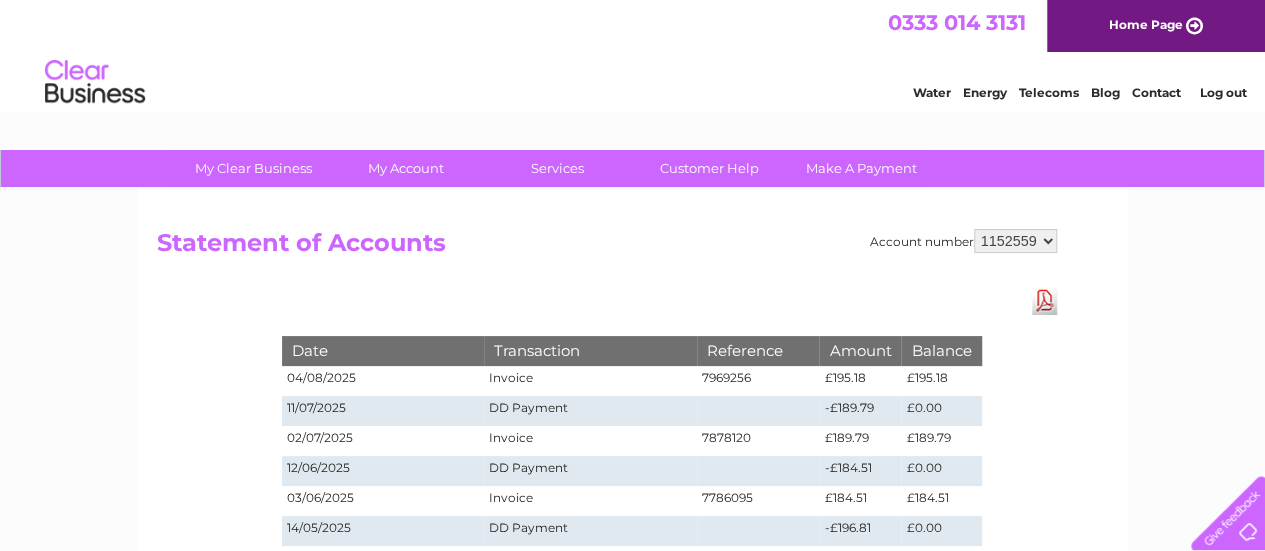 drag, startPoint x: 654, startPoint y: 49, endPoint x: 660, endPoint y: 31, distance: 18.973665 